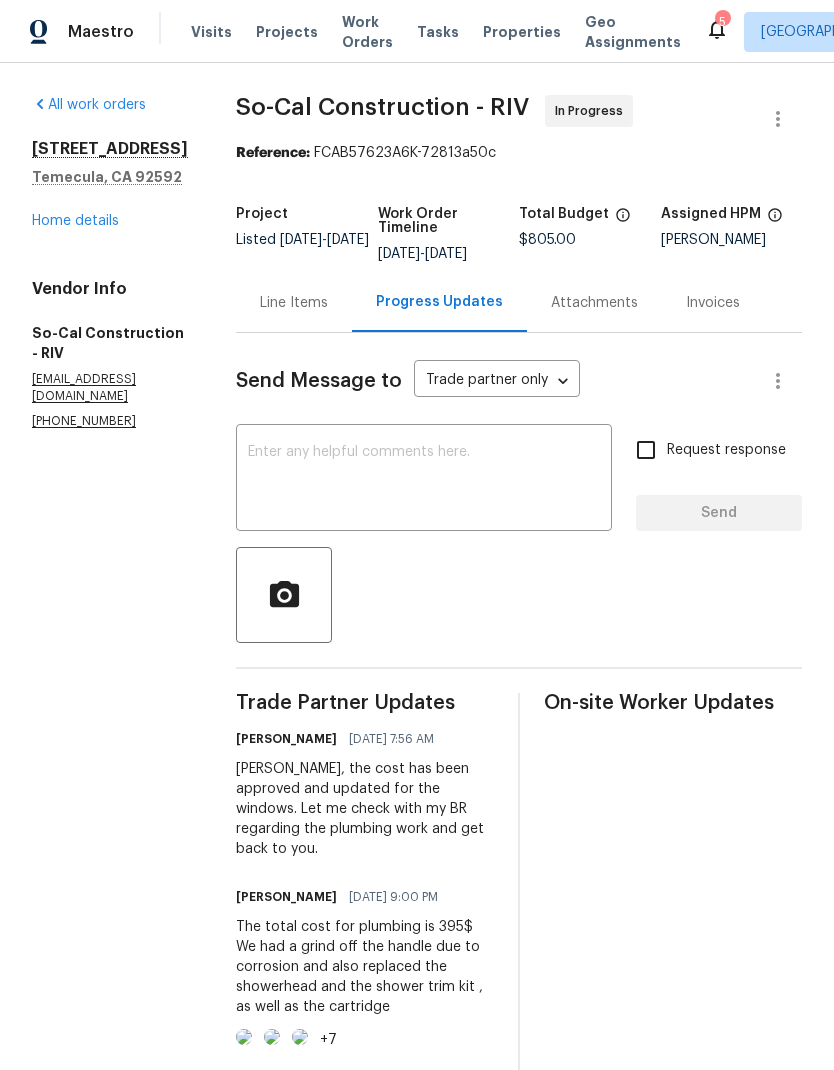 scroll, scrollTop: -3, scrollLeft: 0, axis: vertical 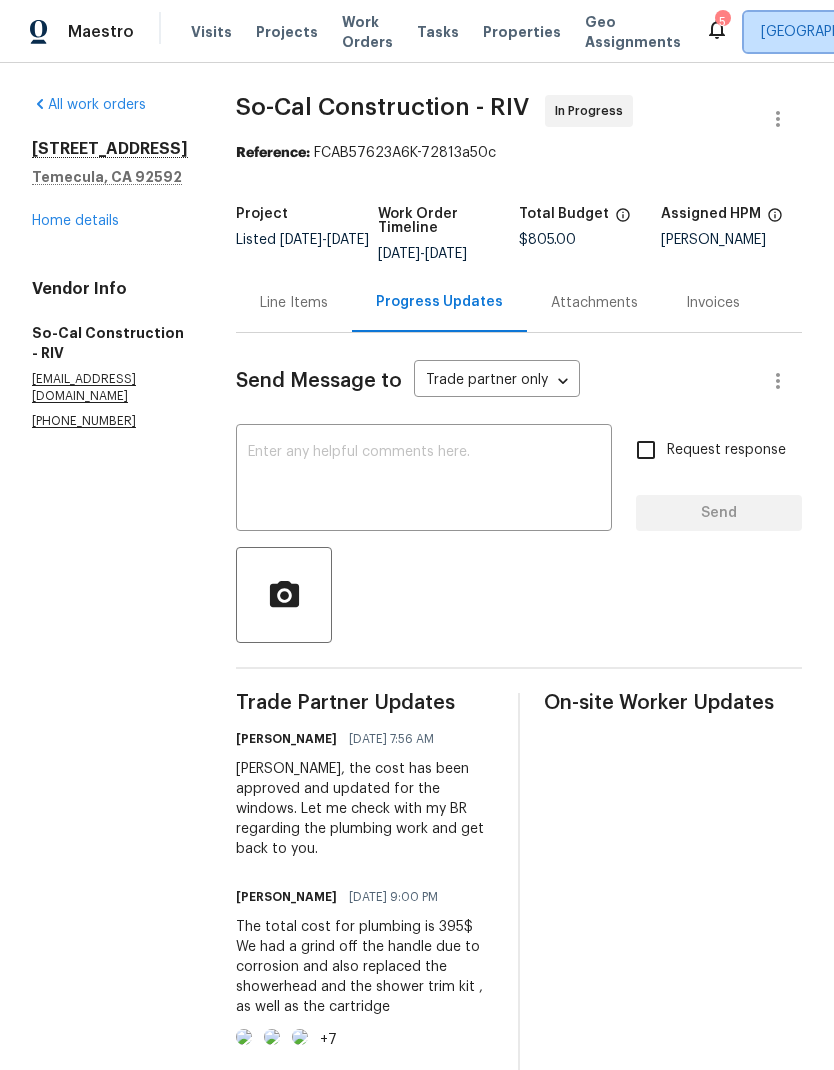 click on "Riverside" at bounding box center (830, 32) 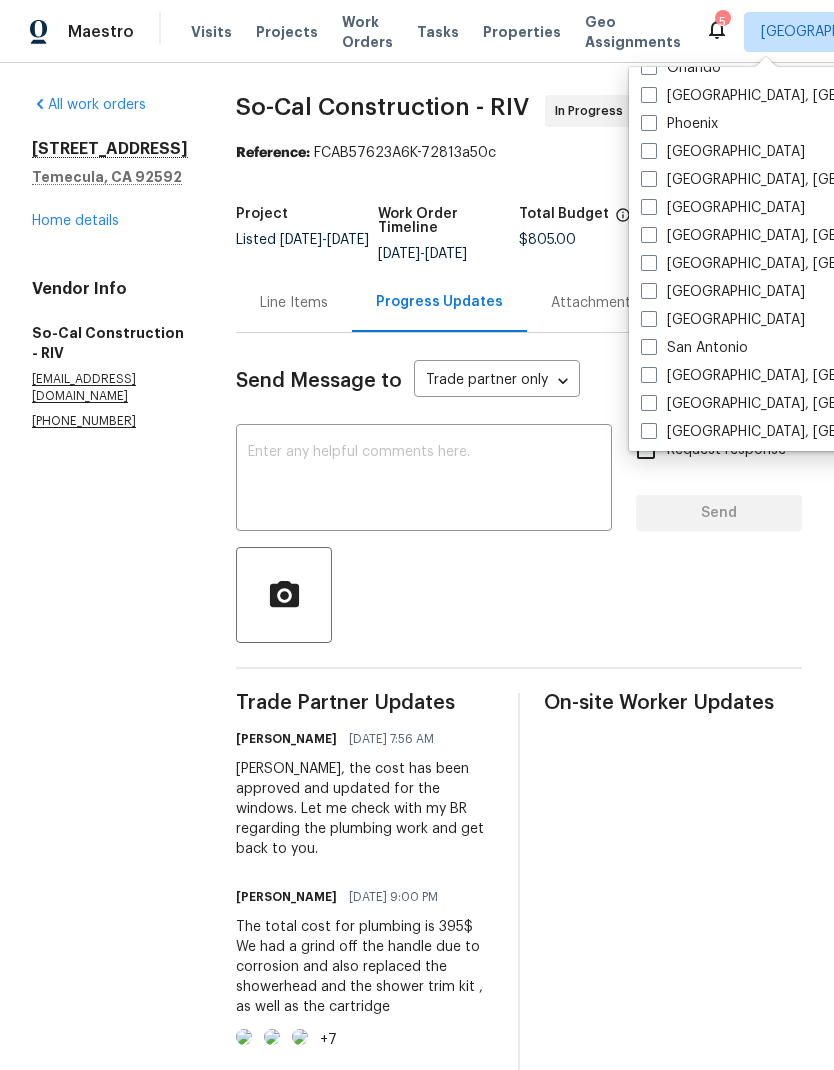 scroll, scrollTop: 1182, scrollLeft: 0, axis: vertical 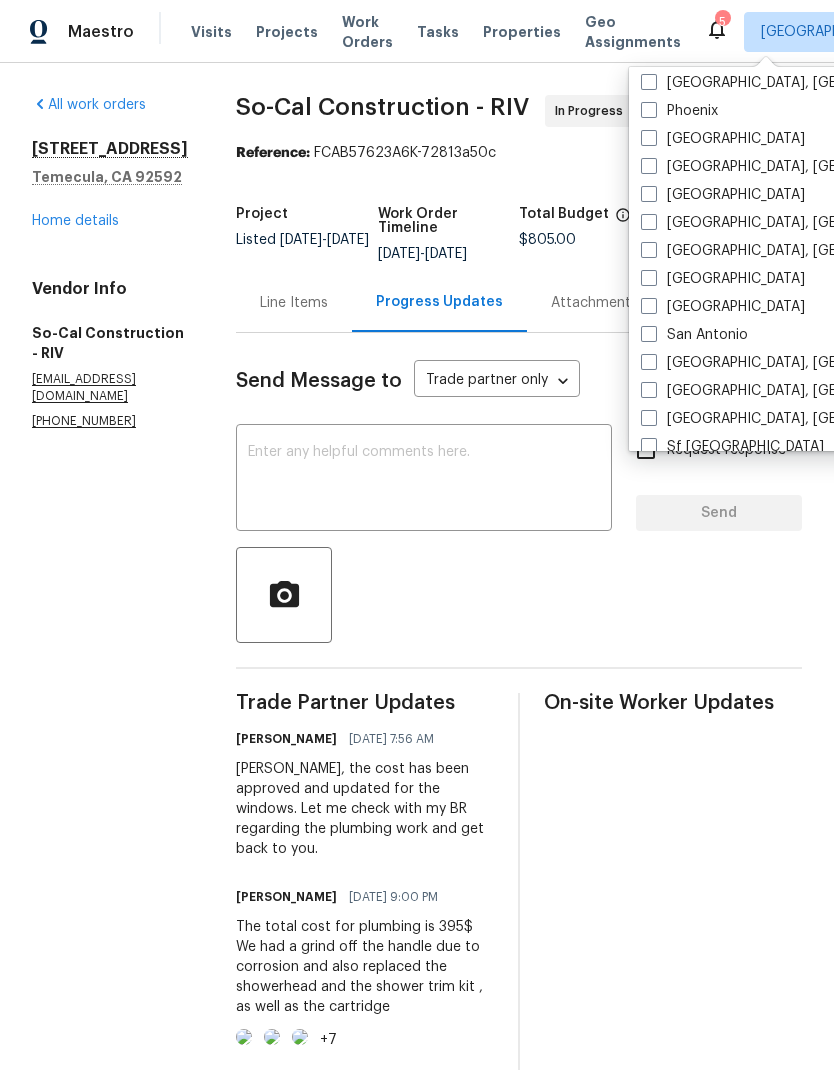 click at bounding box center (649, 362) 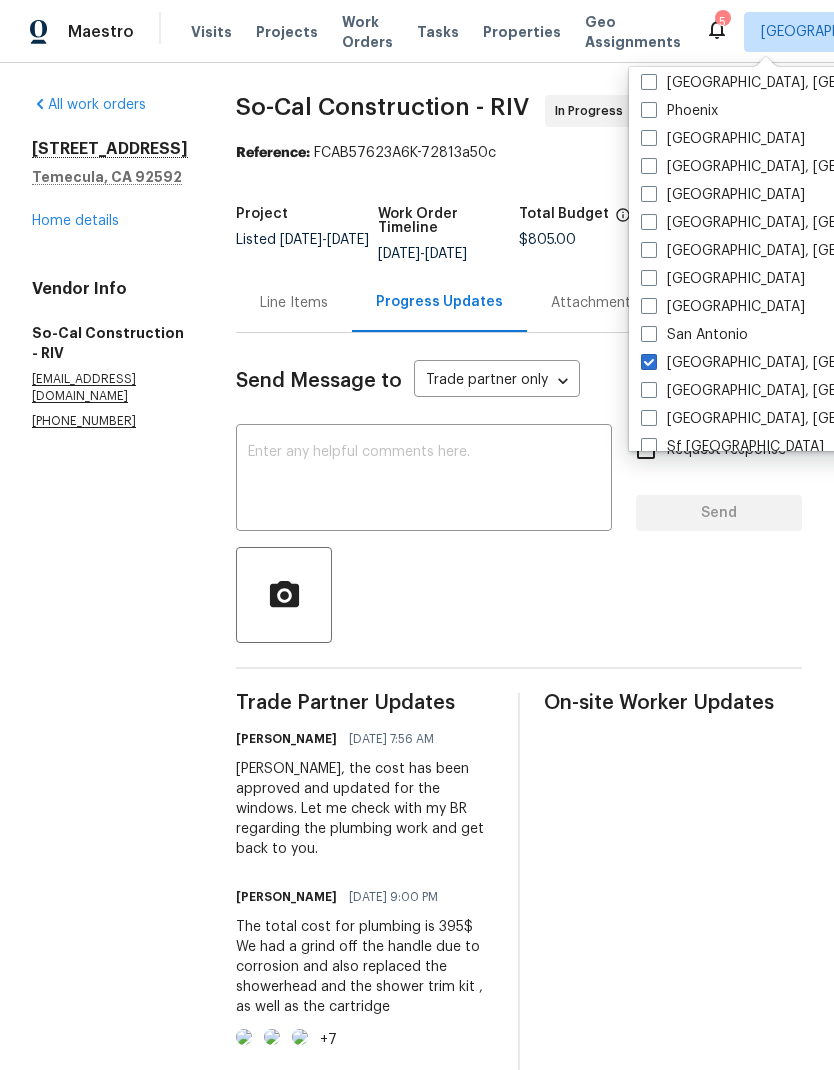 checkbox on "true" 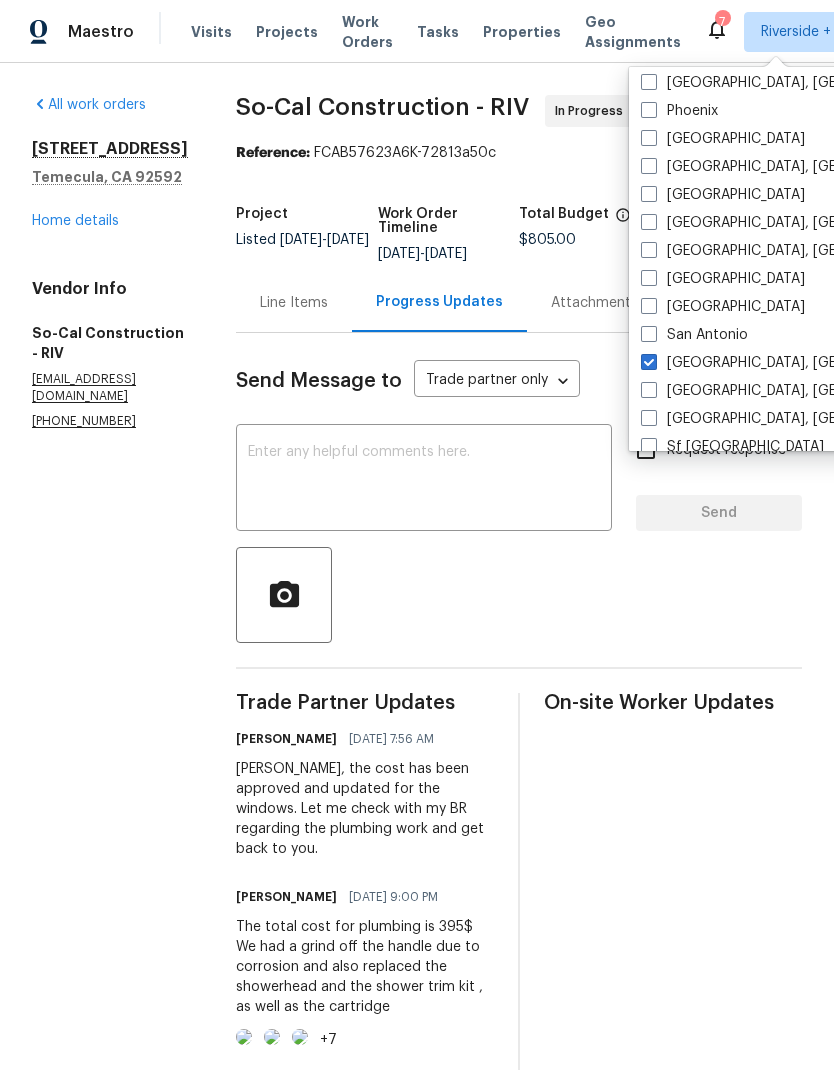 click on "All work orders 46332 Kohinoor Way Temecula, CA 92592 Home details Vendor Info So-Cal Construction - RIV socalconstruction13@gmail.com (951) 557-2497" at bounding box center (110, 1066) 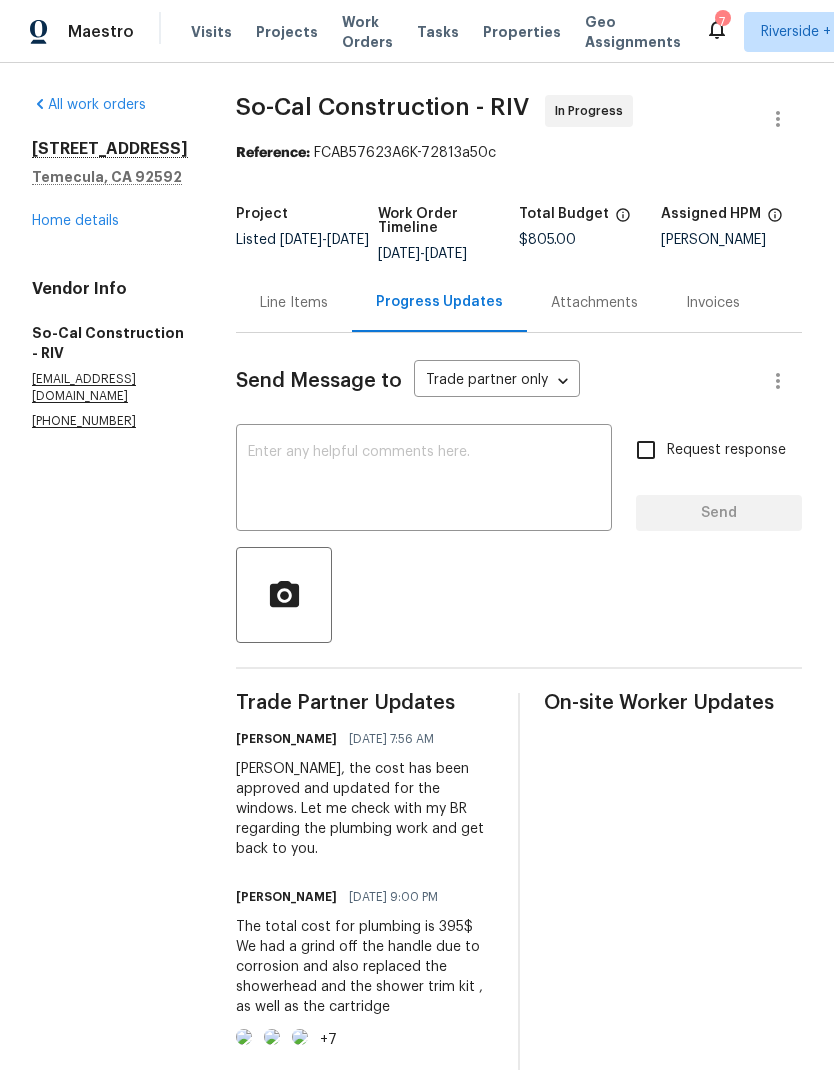 click on "Projects" at bounding box center (287, 32) 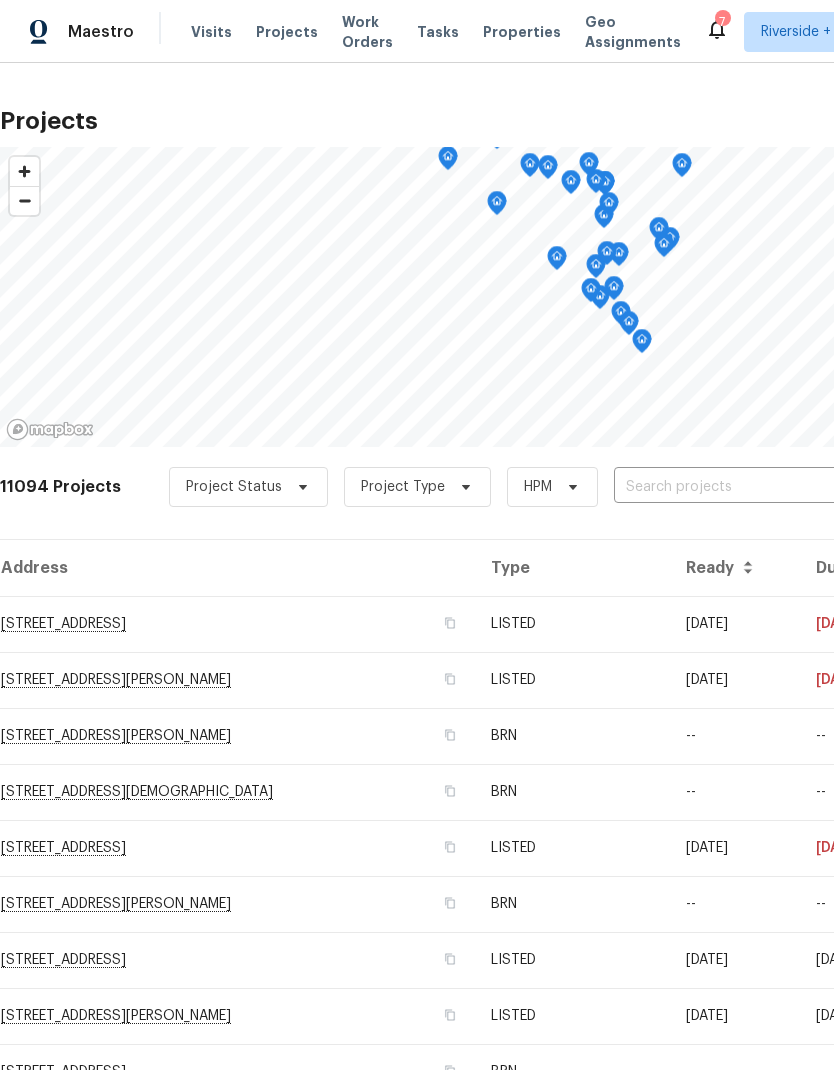 click at bounding box center [728, 487] 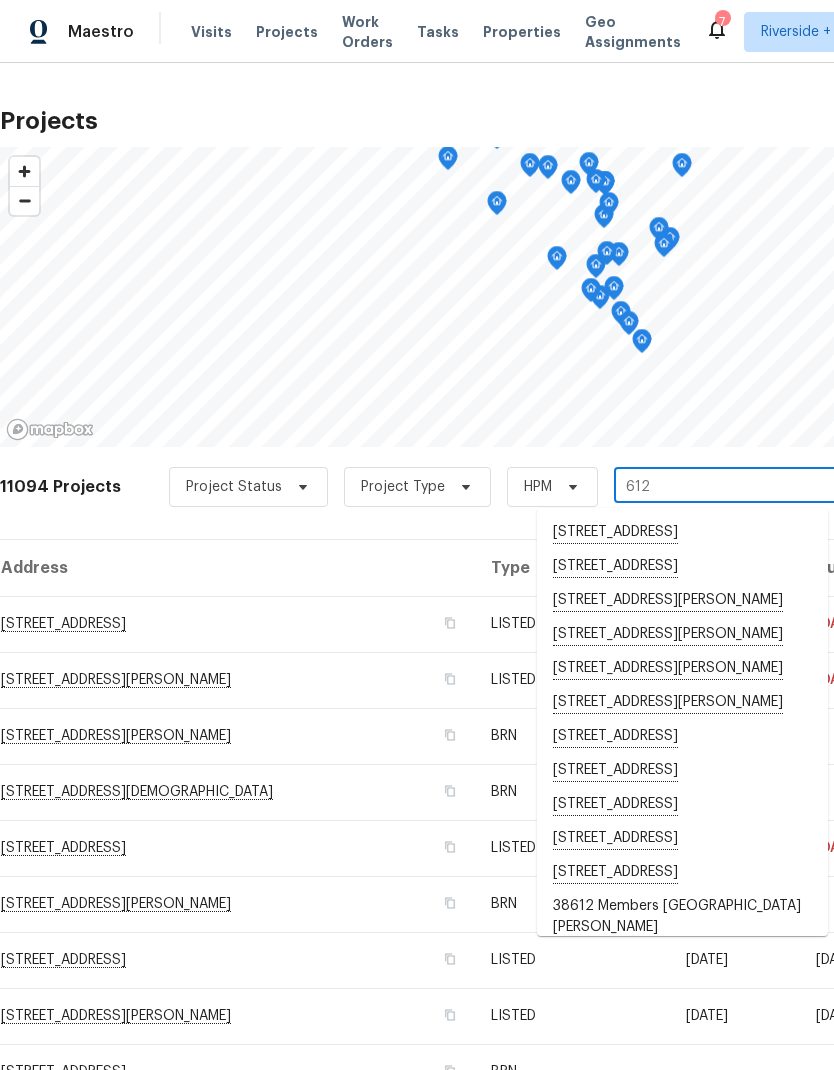 type on "6125" 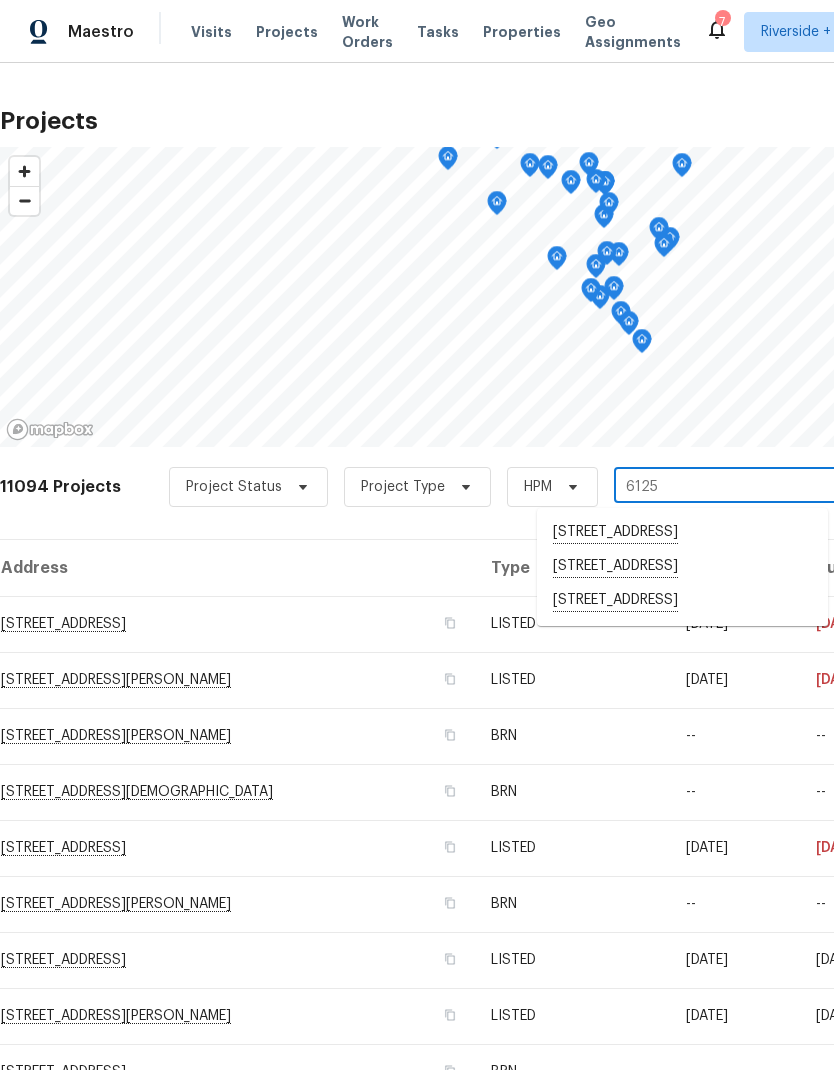 click on "[STREET_ADDRESS]" at bounding box center (682, 533) 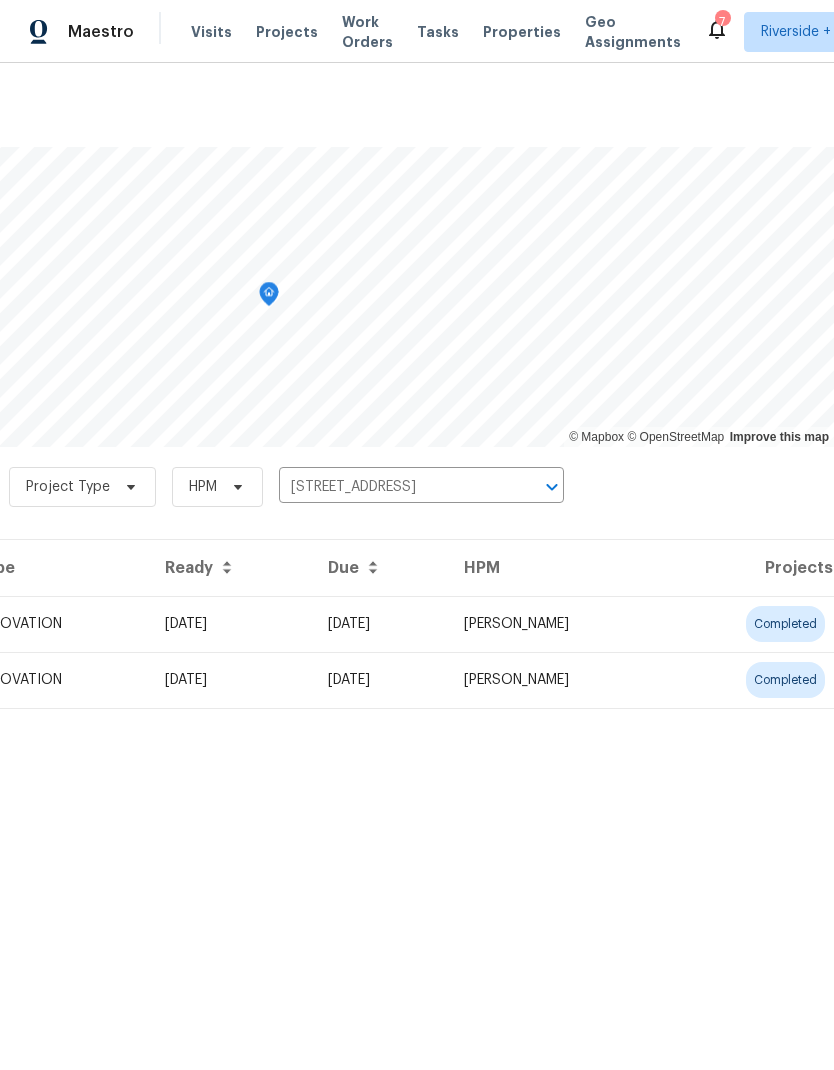 scroll, scrollTop: 0, scrollLeft: 296, axis: horizontal 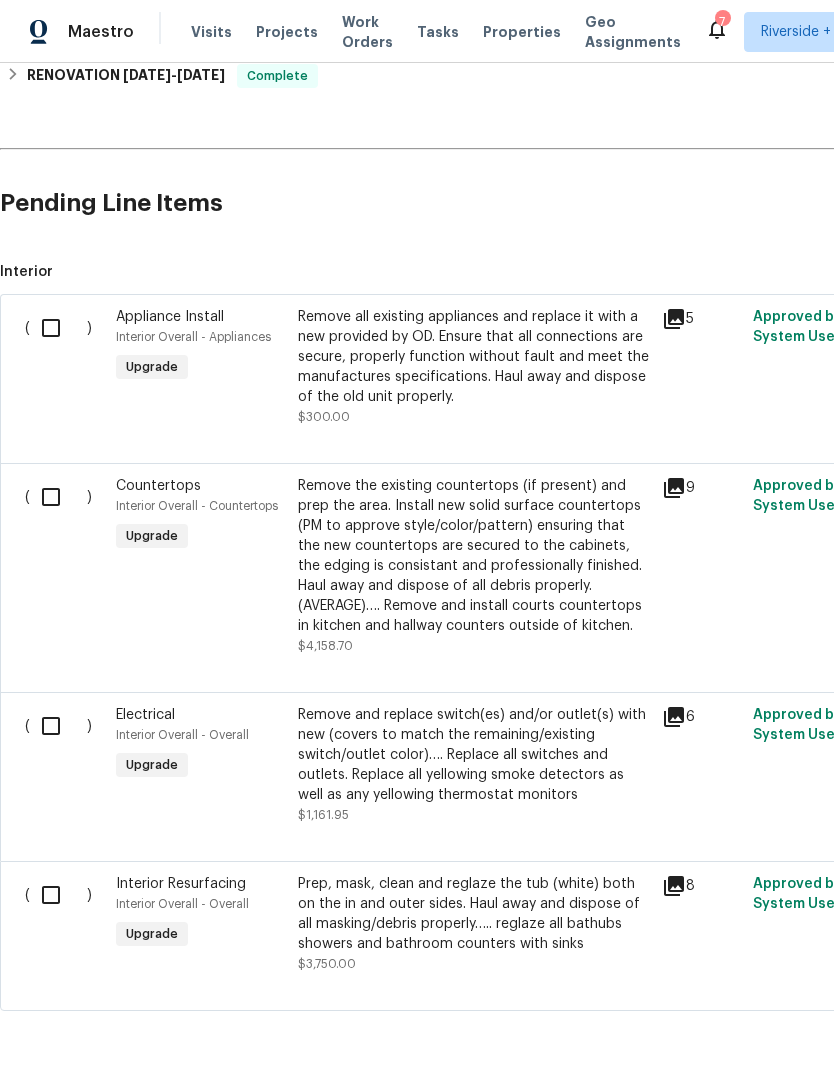 click on "Remove the existing countertops (if present) and prep the area. Install new solid surface countertops (PM to approve style/color/pattern) ensuring that the new countertops are secured to the cabinets, the edging is consistant and professionally finished. Haul away and dispose of all debris properly. (AVERAGE)…. Remove and install courts countertops in kitchen and hallway counters outside of kitchen." at bounding box center (474, 556) 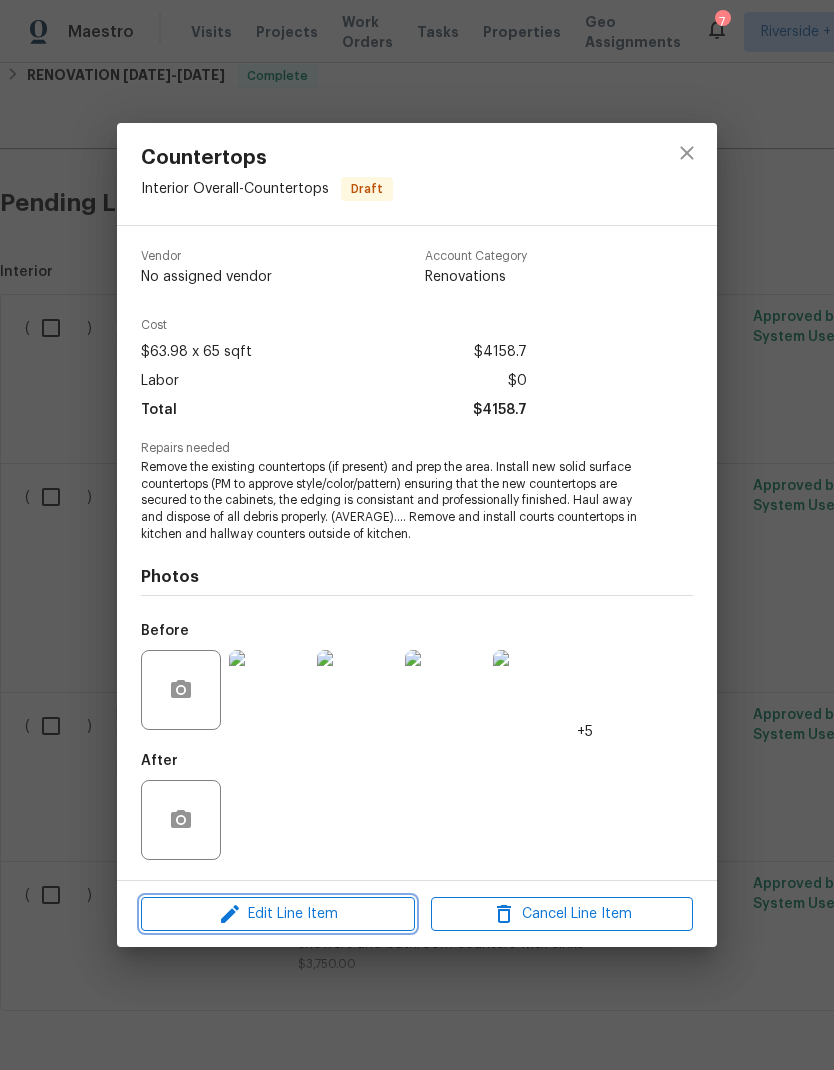 click on "Edit Line Item" at bounding box center [278, 914] 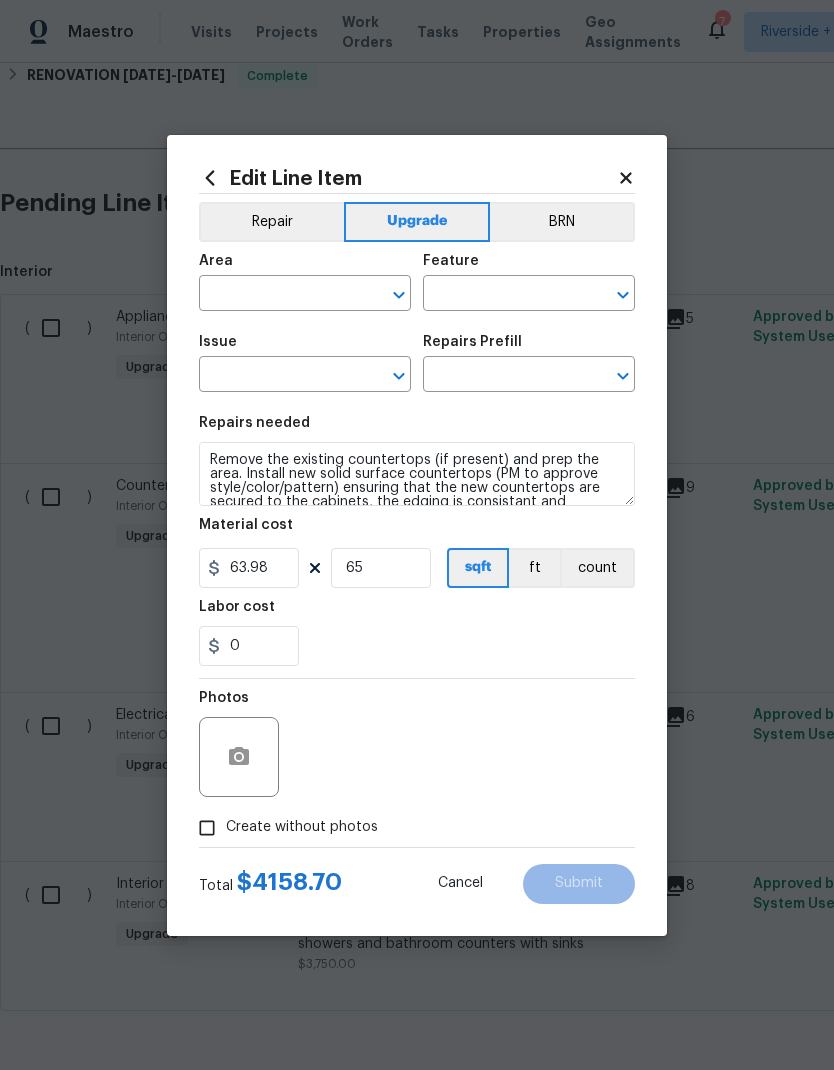 type on "Interior Overall" 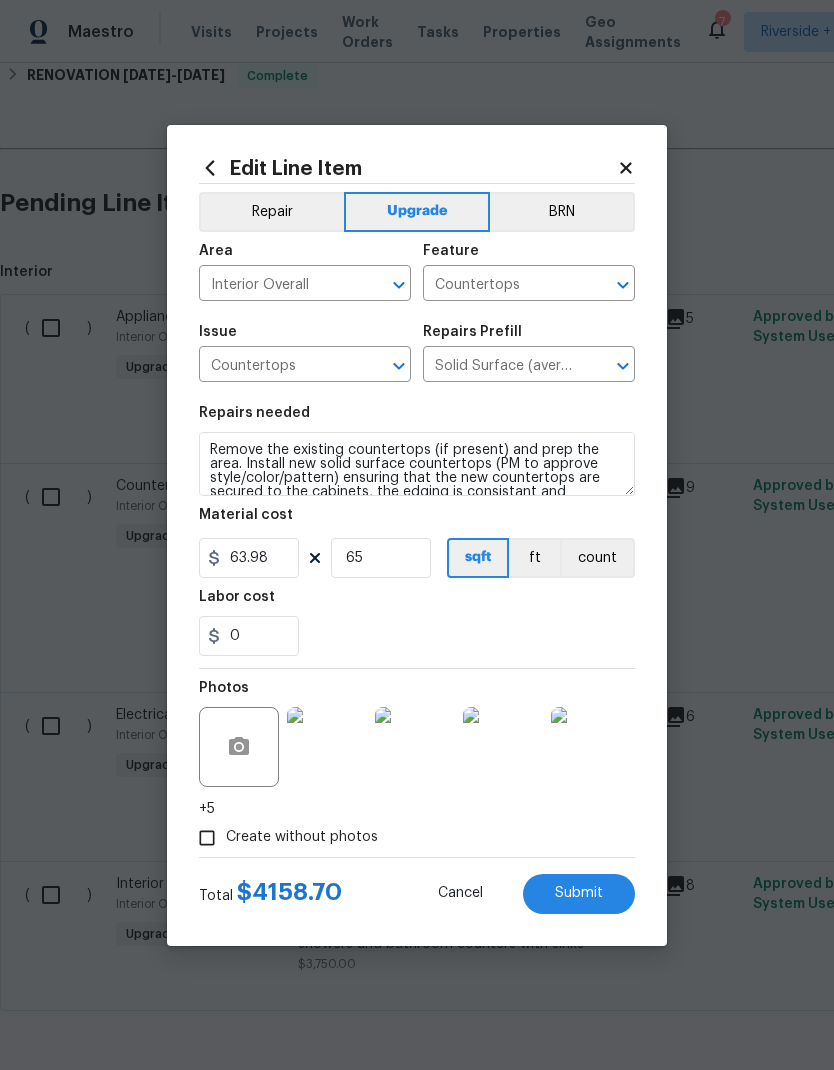 click on "Repair" at bounding box center [271, 212] 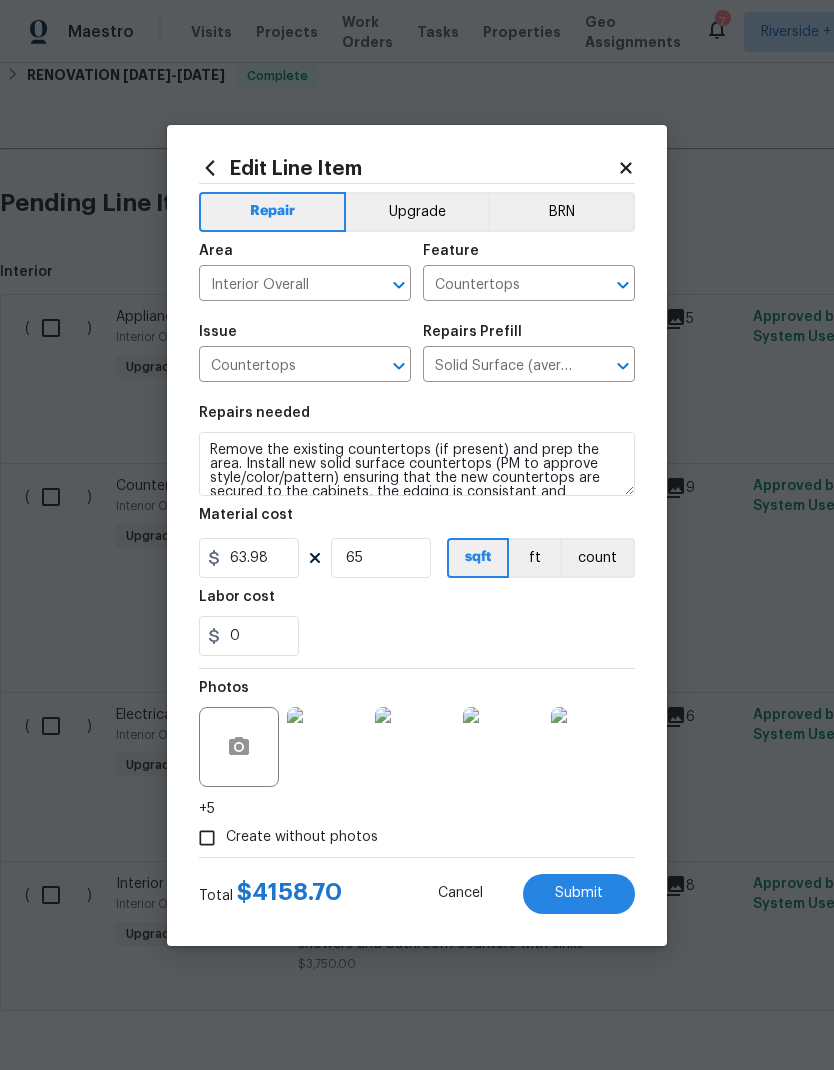 click 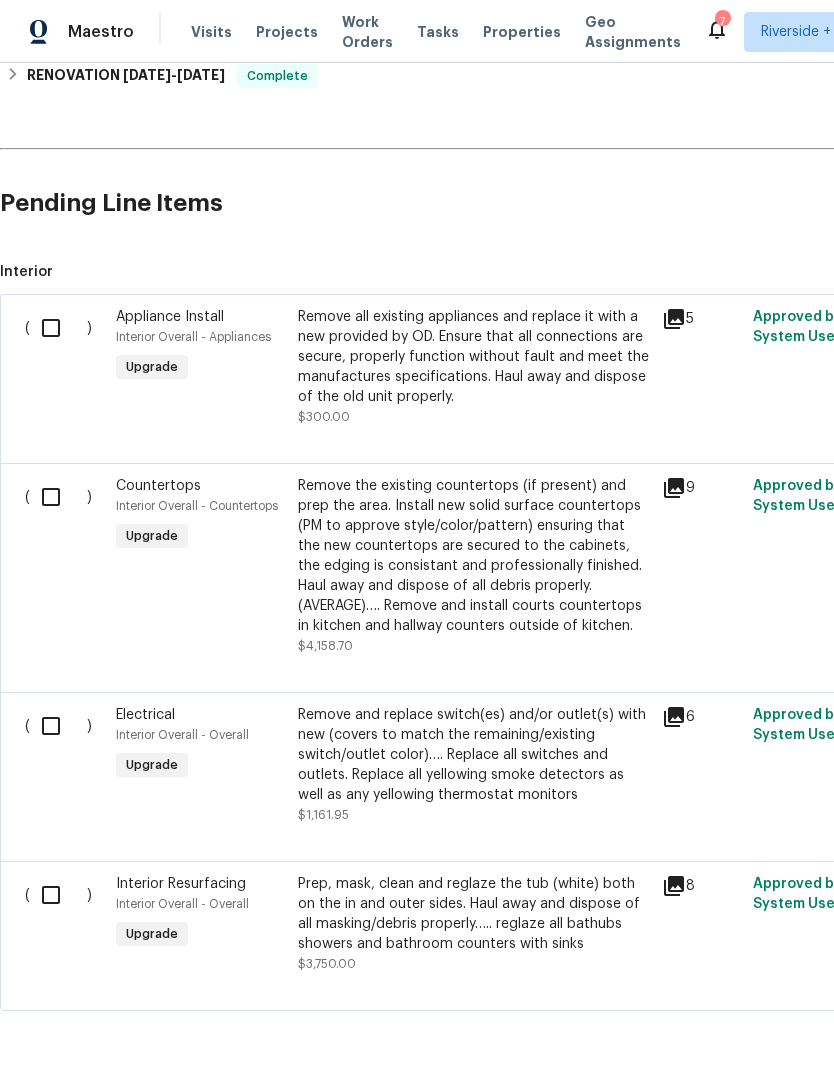 scroll, scrollTop: 80, scrollLeft: 0, axis: vertical 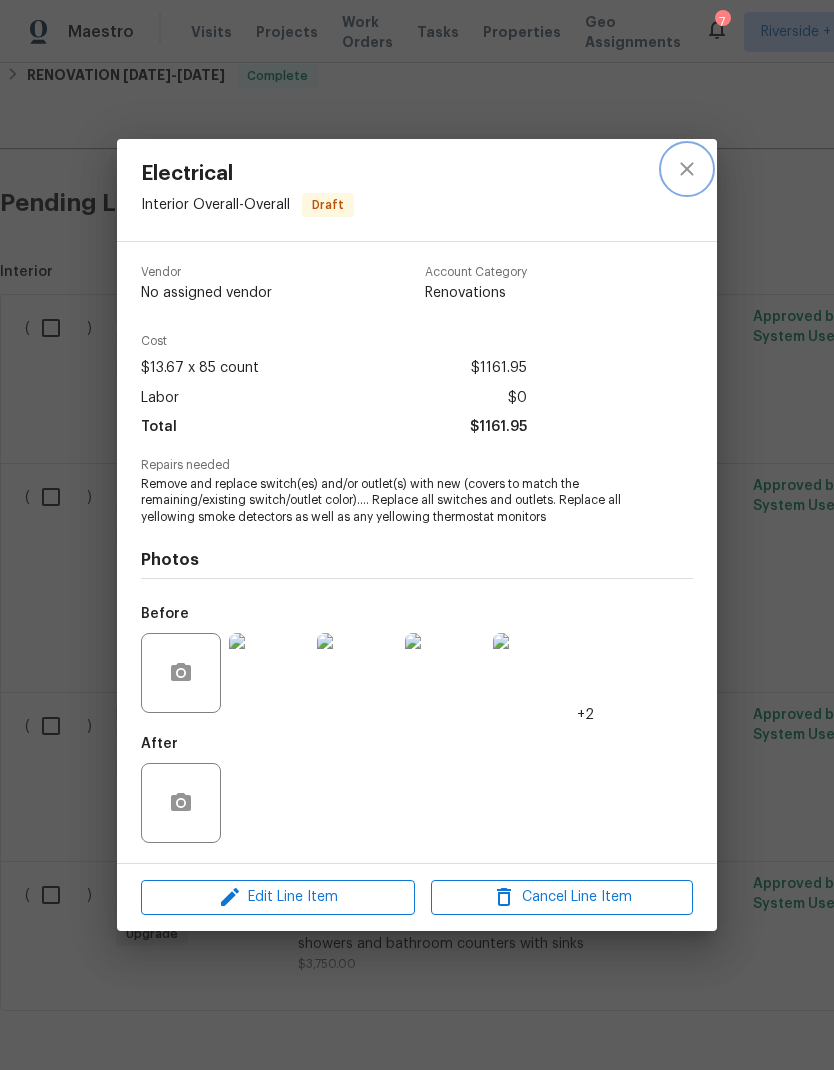 click 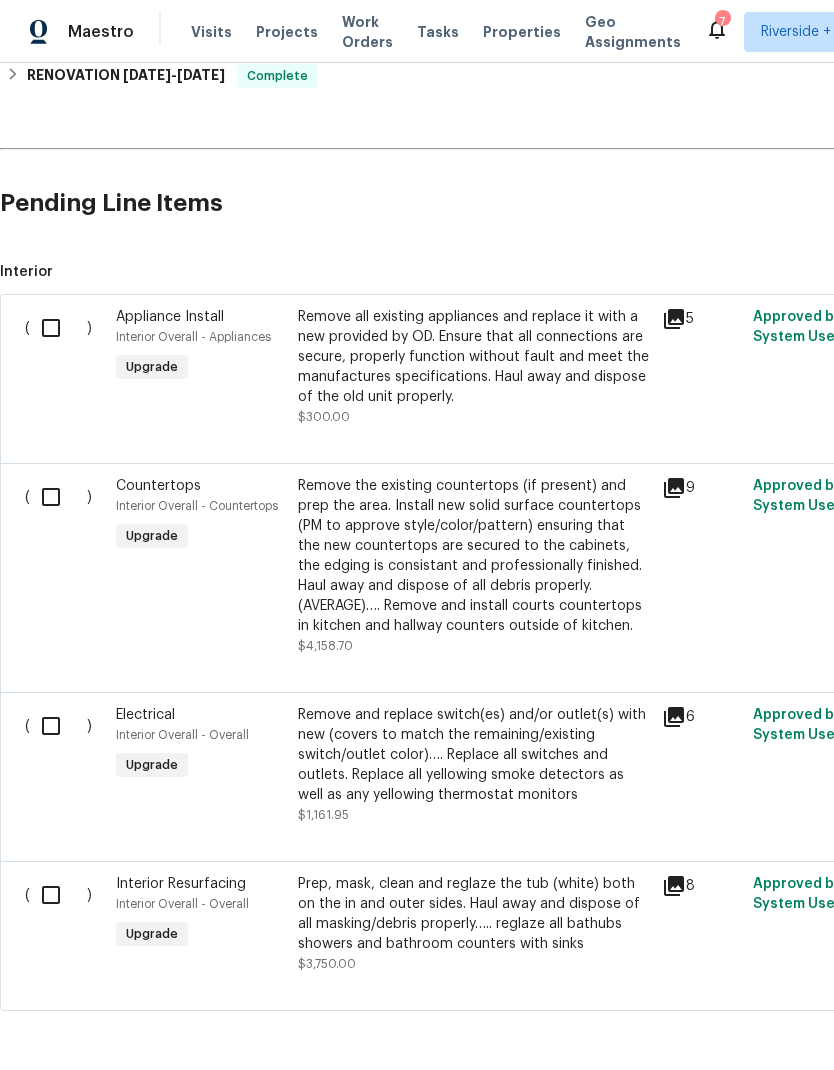 click on "Prep, mask, clean and reglaze the tub (white) both on the in and outer sides. Haul away and dispose of all masking/debris properly….. reglaze all bathubs showers and bathroom counters with sinks" at bounding box center [474, 914] 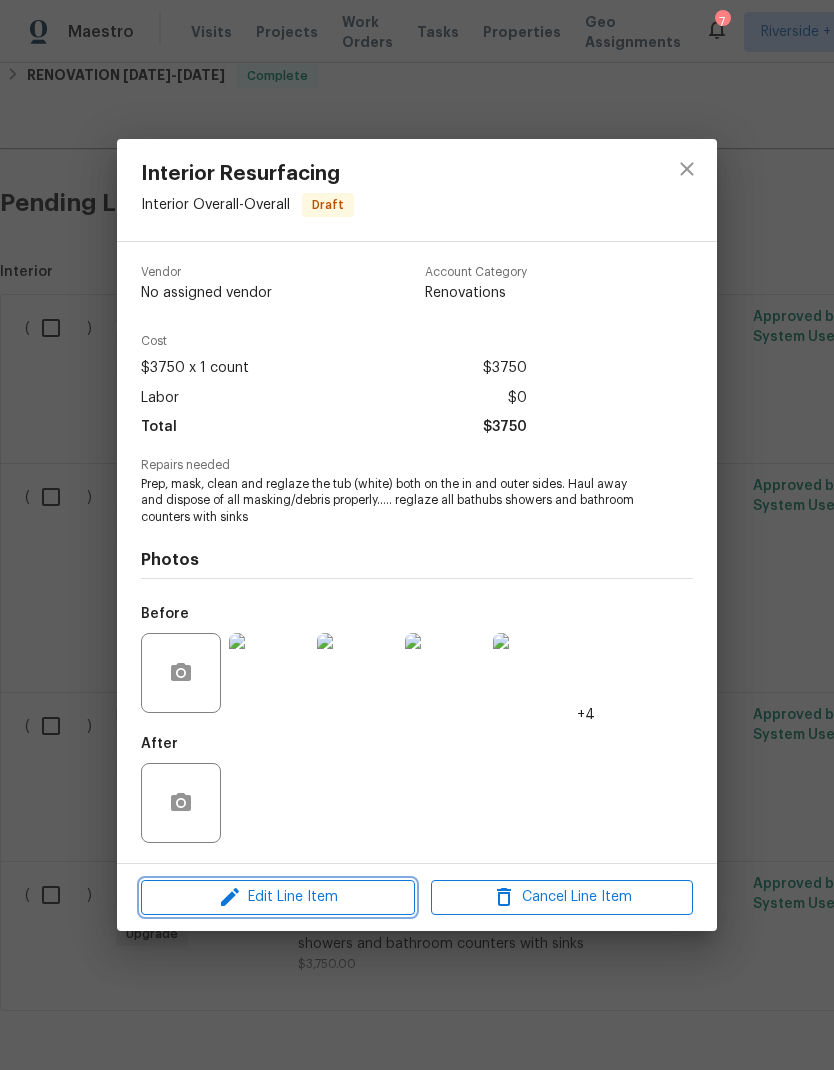click on "Edit Line Item" at bounding box center (278, 897) 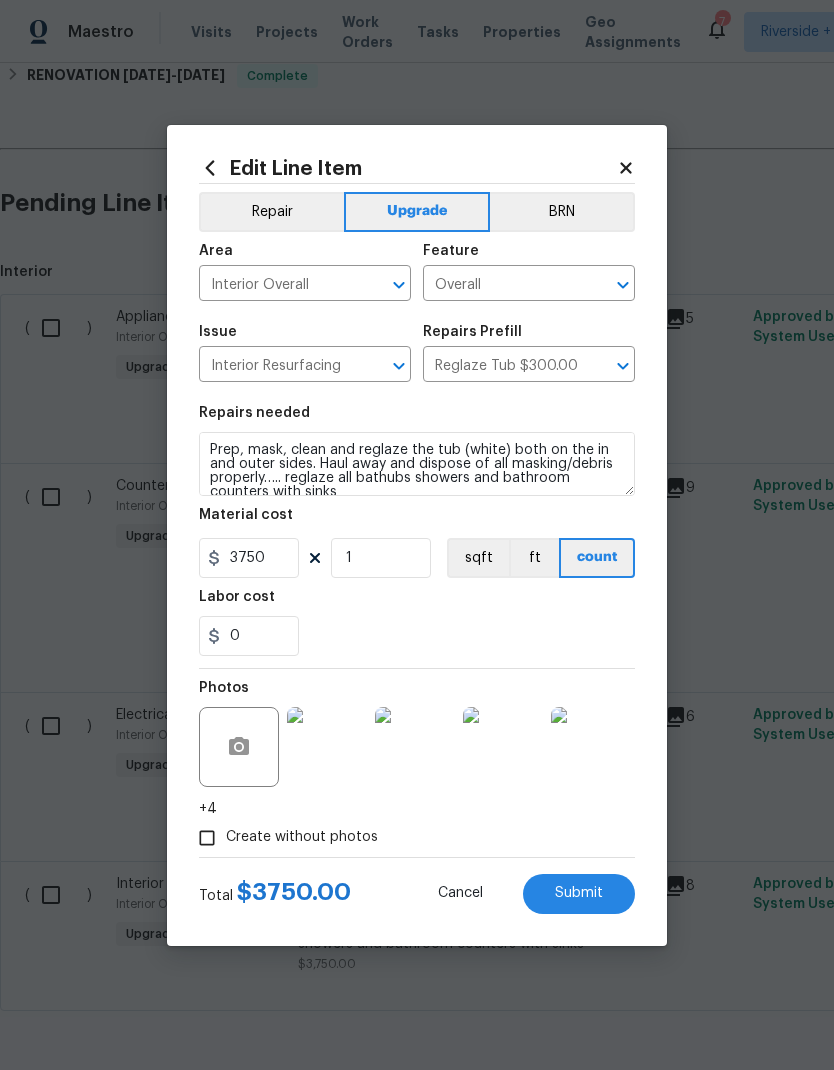 click on "Repair" at bounding box center [271, 212] 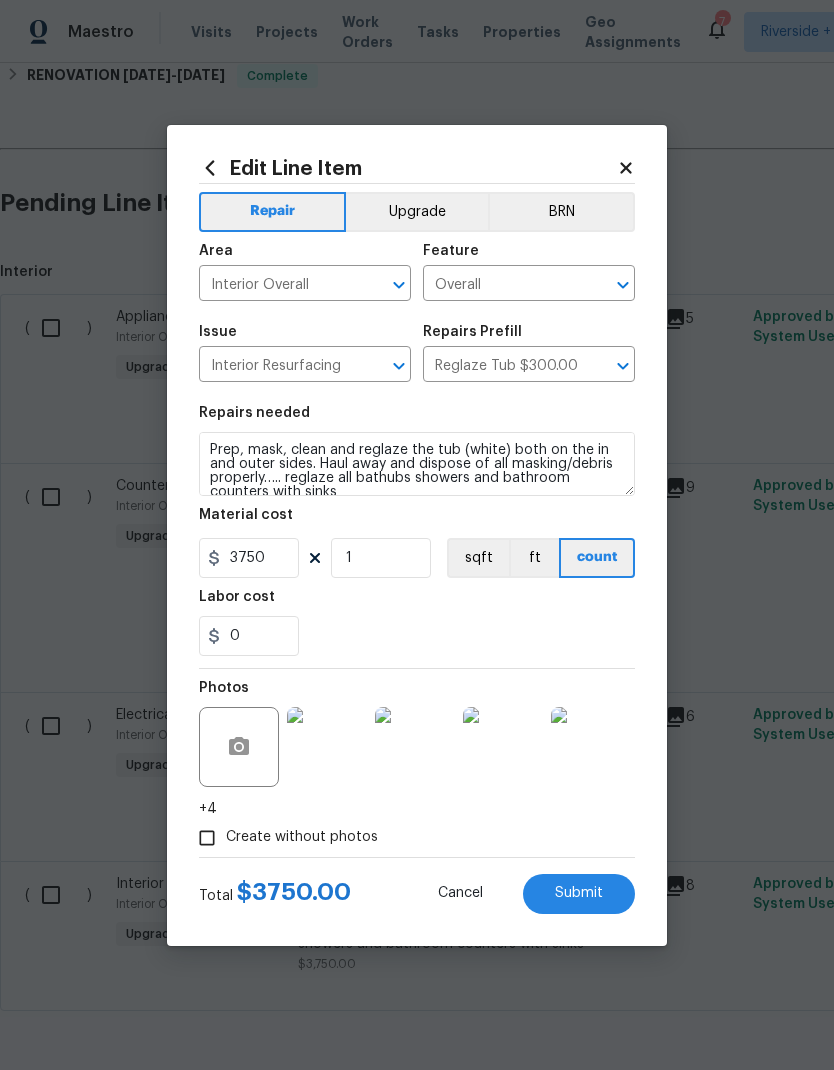 click on "Submit" at bounding box center [579, 893] 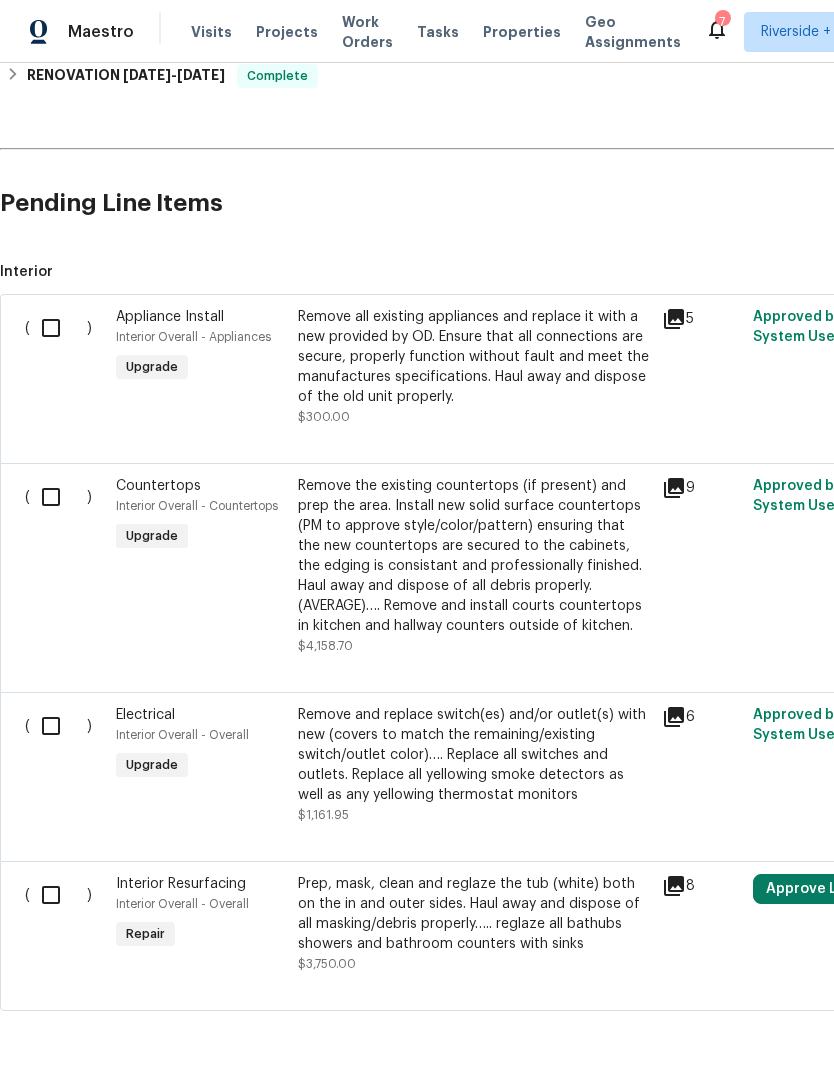 scroll, scrollTop: 359, scrollLeft: 0, axis: vertical 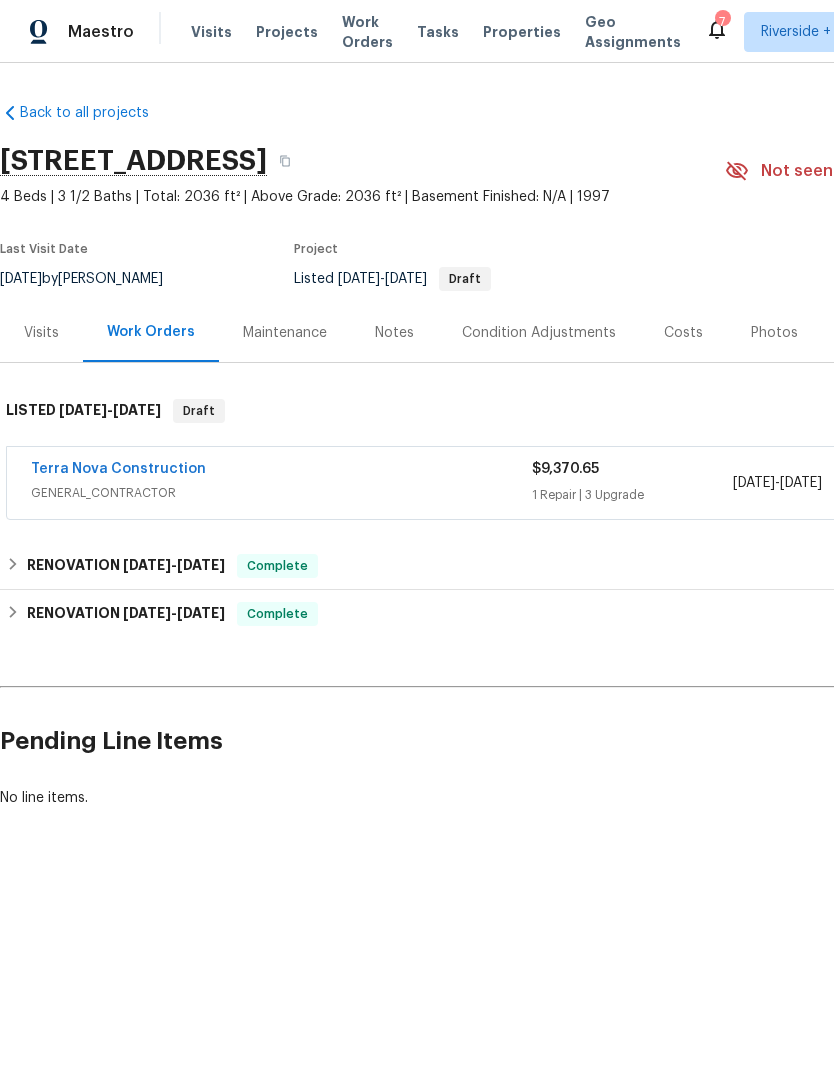 click on "GENERAL_CONTRACTOR" at bounding box center [281, 493] 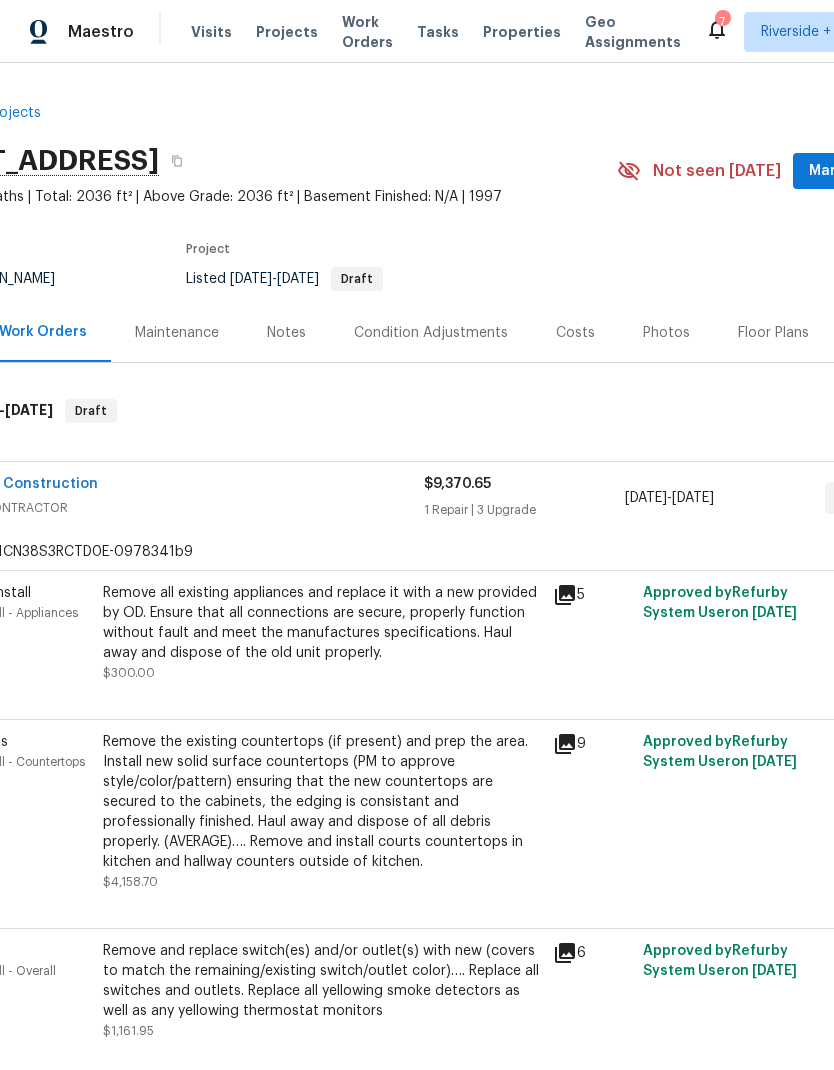 scroll, scrollTop: 0, scrollLeft: 109, axis: horizontal 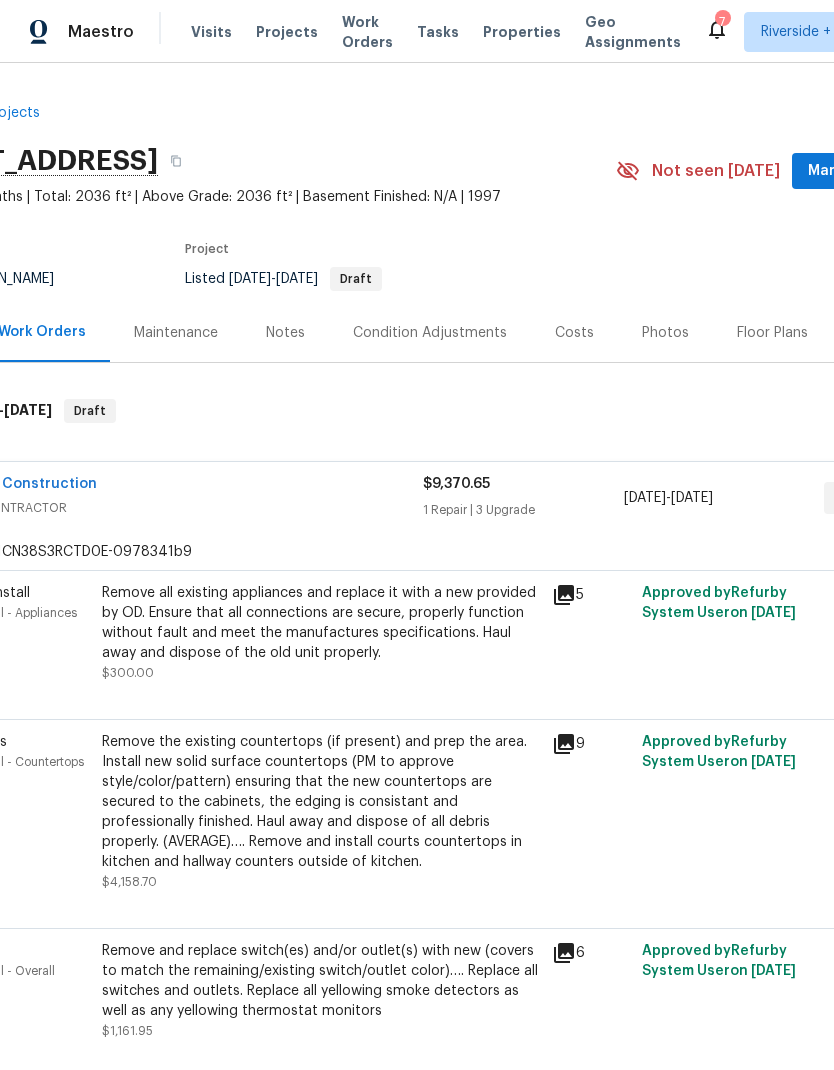 click on "GENERAL_CONTRACTOR" at bounding box center (172, 508) 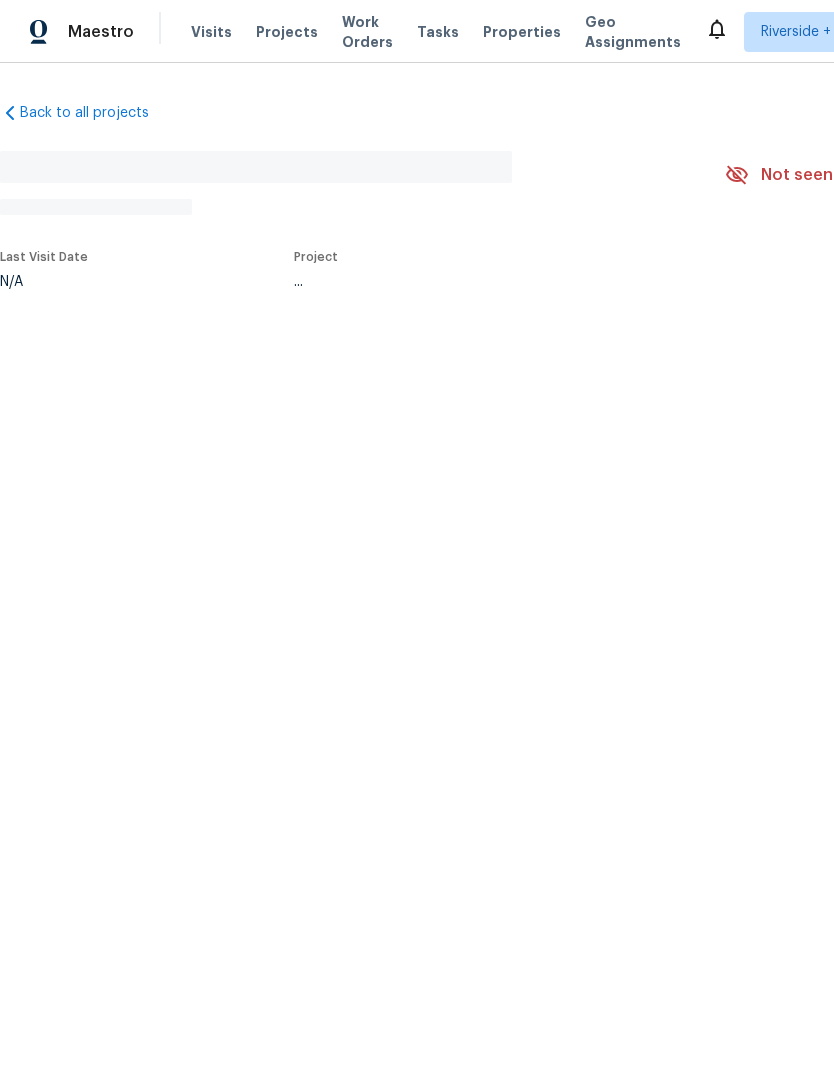 scroll, scrollTop: 0, scrollLeft: 0, axis: both 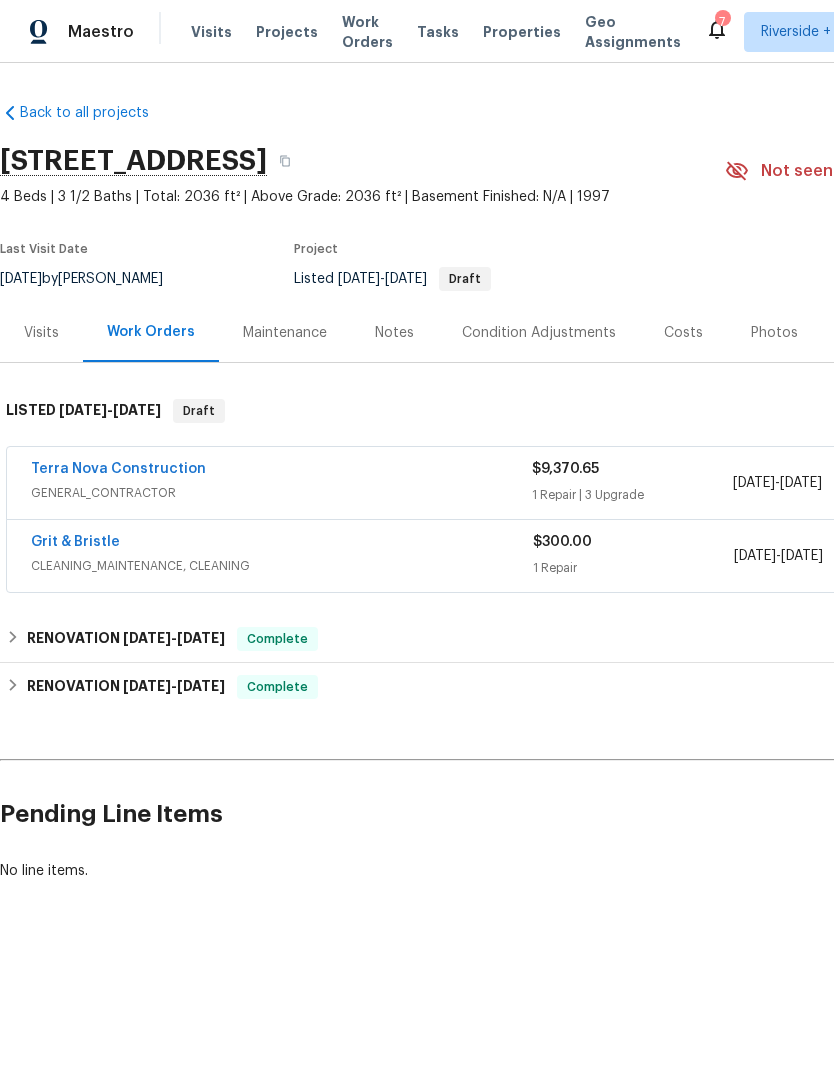 click on "Notes" at bounding box center (394, 332) 